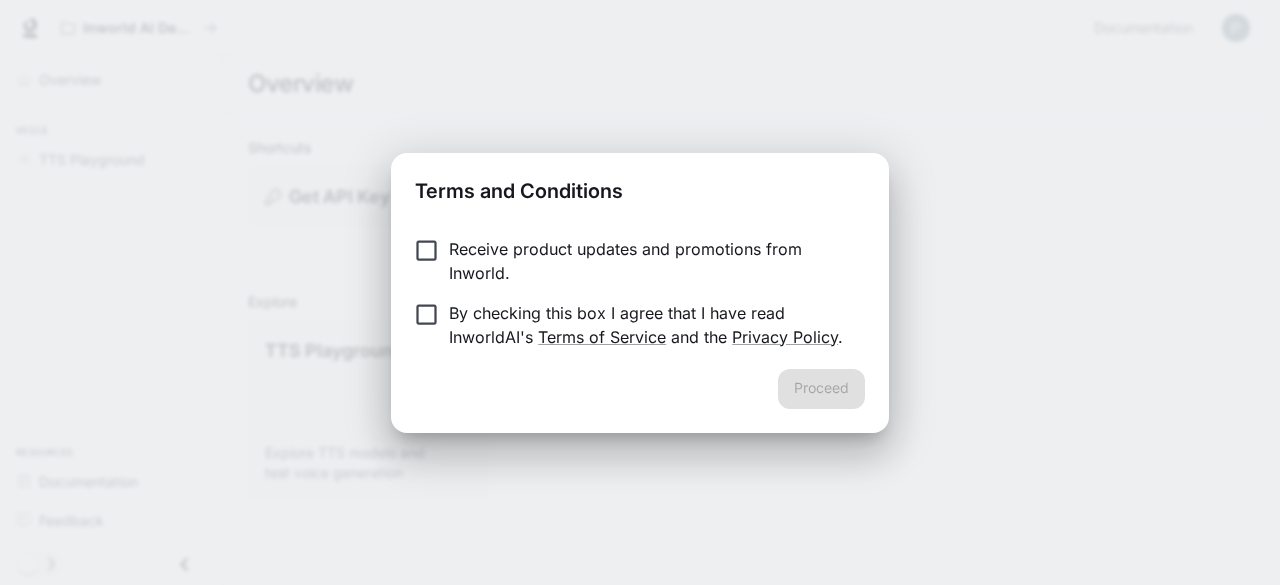 scroll, scrollTop: 0, scrollLeft: 0, axis: both 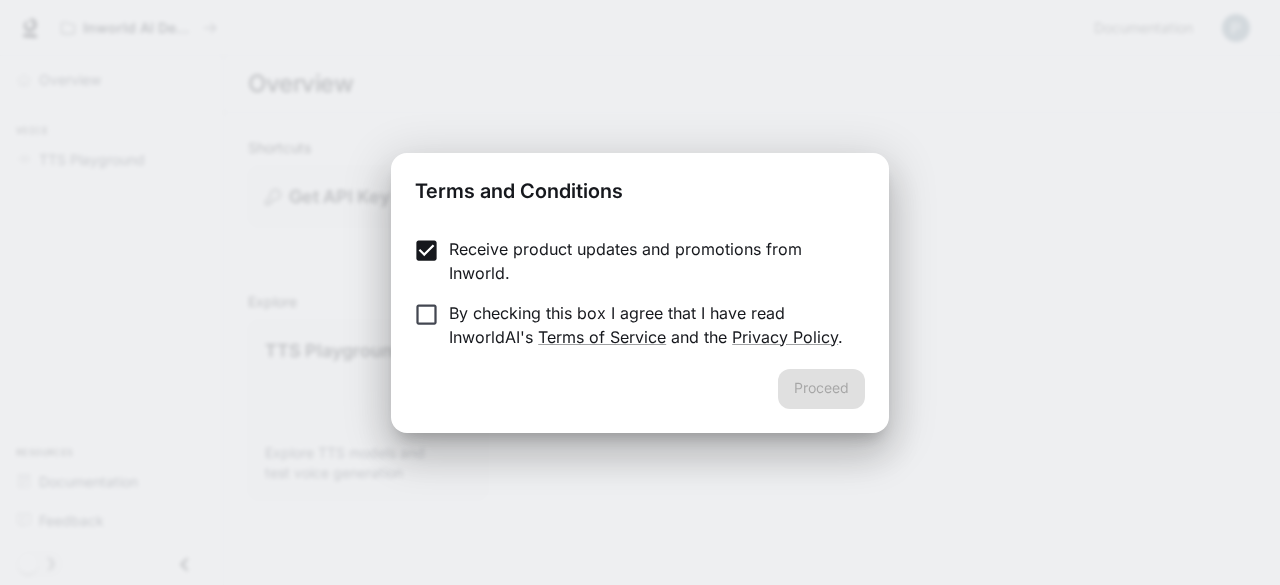 click on "By checking this box I agree that I have read InworldAI's   Terms of Service   and the   Privacy Policy ." at bounding box center (649, 325) 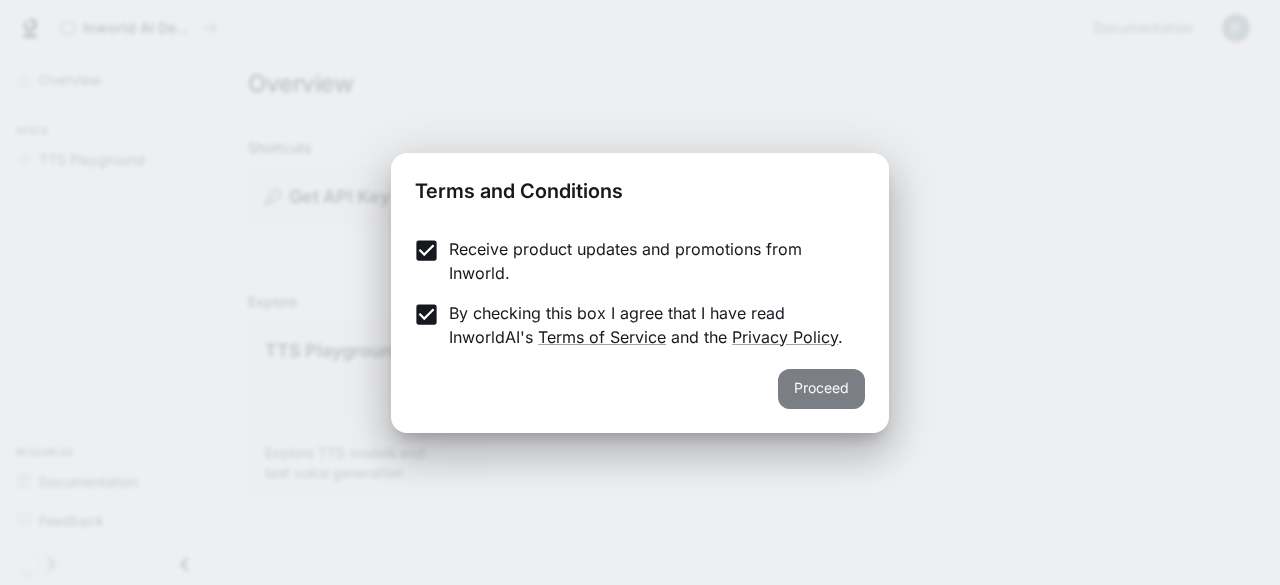 click on "Proceed" at bounding box center (821, 389) 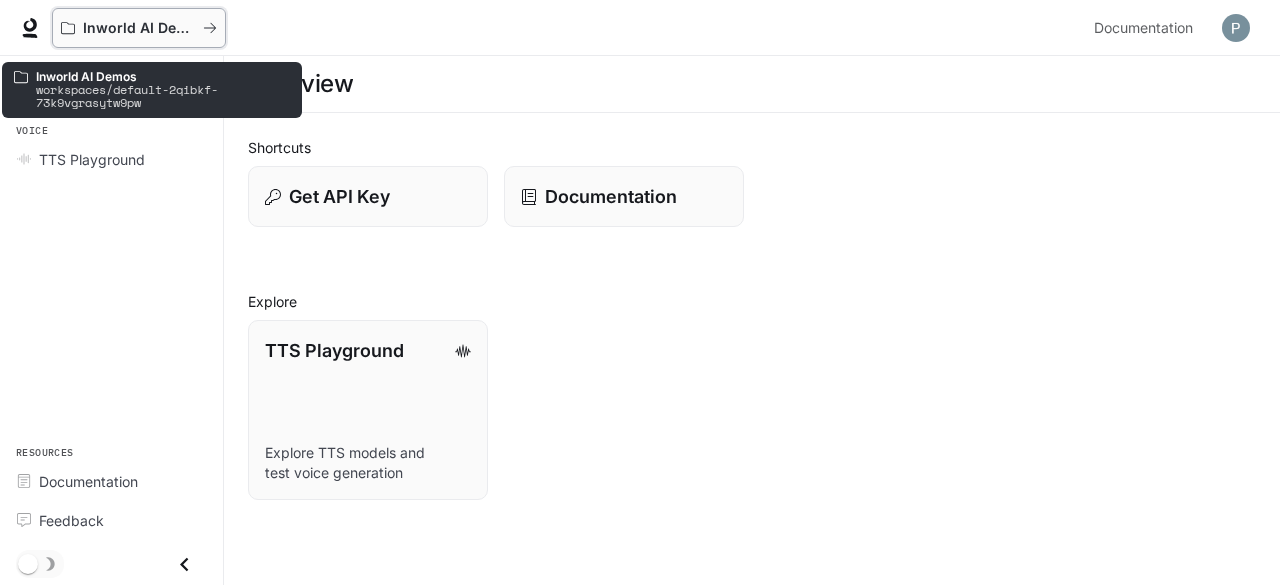 click on "Inworld AI Demos" at bounding box center [132, 28] 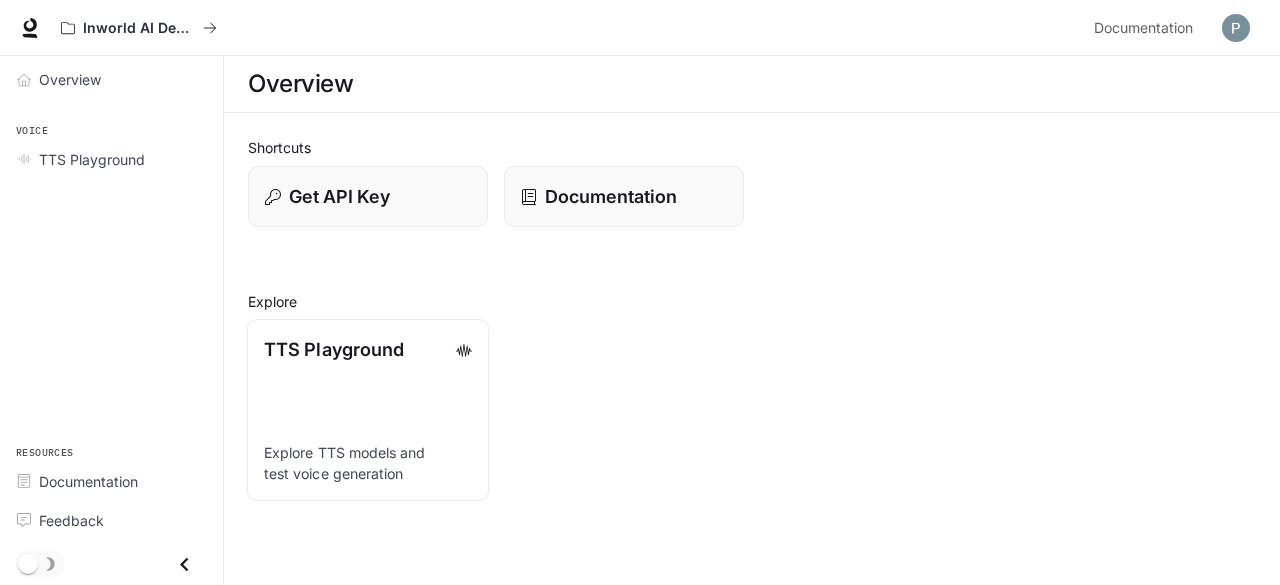 click on "TTS Playground Explore TTS models and test voice generation" at bounding box center [368, 410] 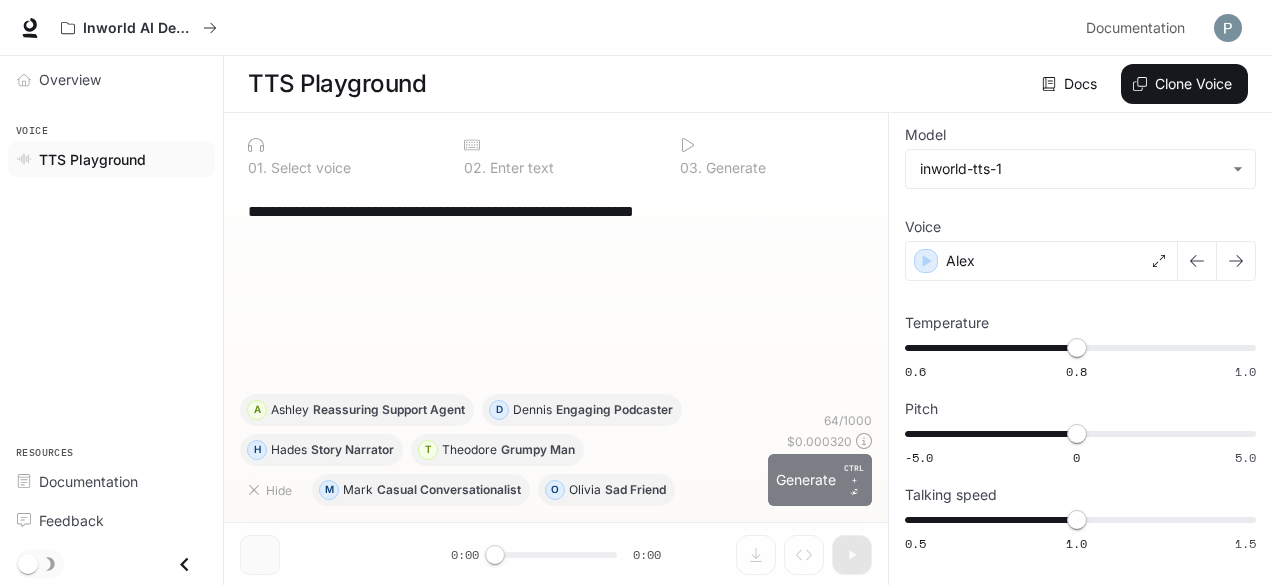 click on "Generate CTRL +  ⏎" at bounding box center (820, 480) 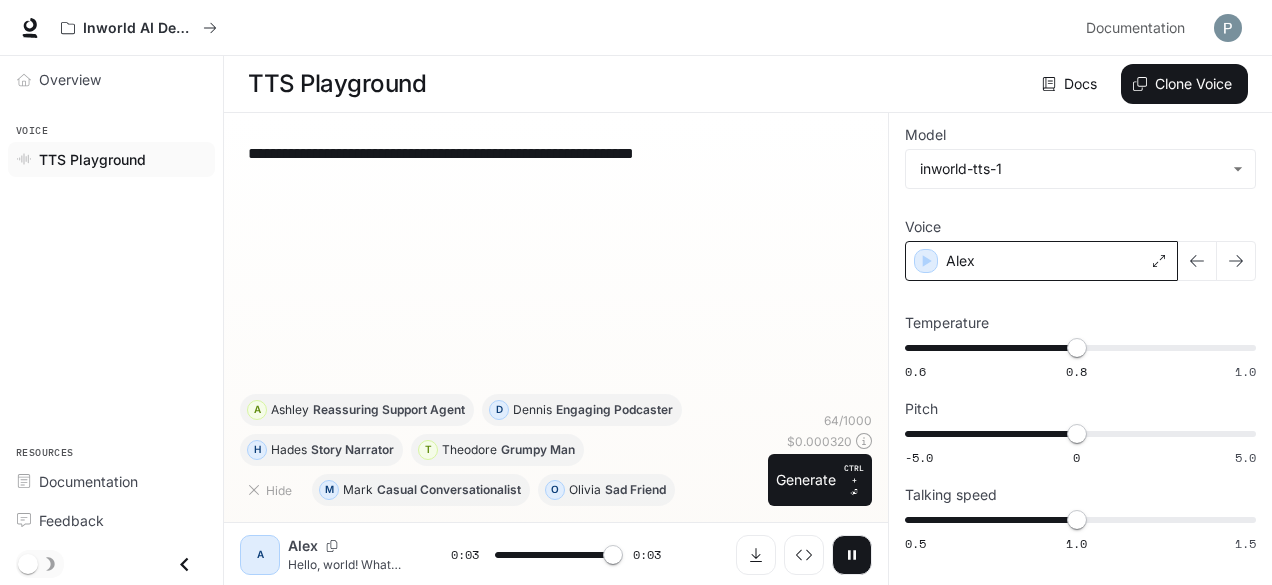 click on "Alex" at bounding box center [1041, 261] 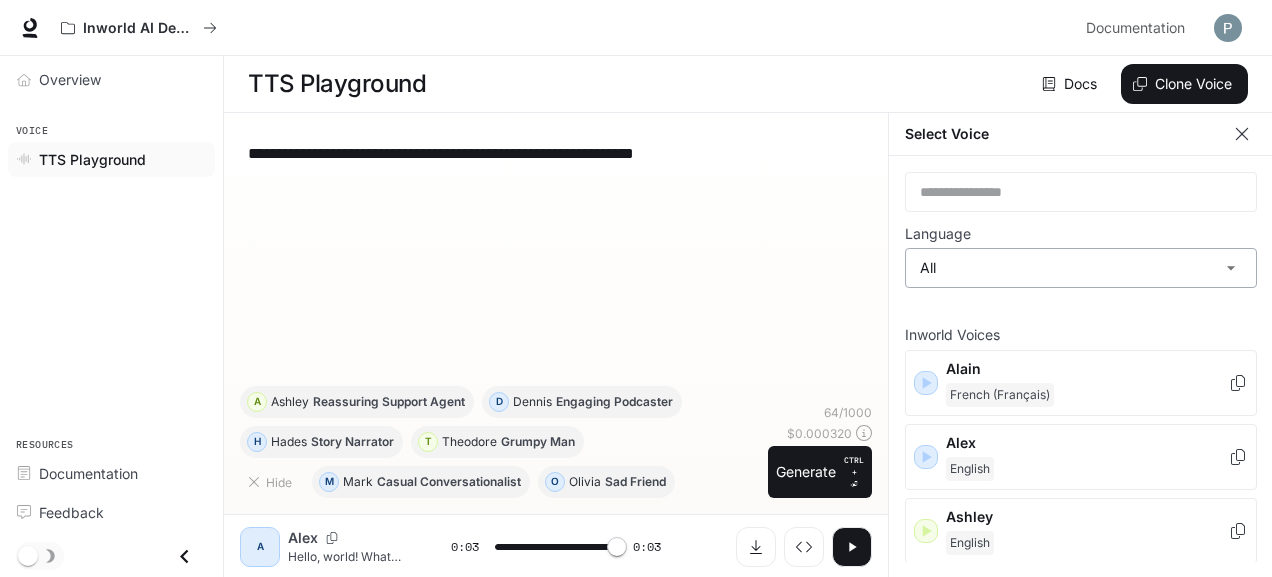 type on "*" 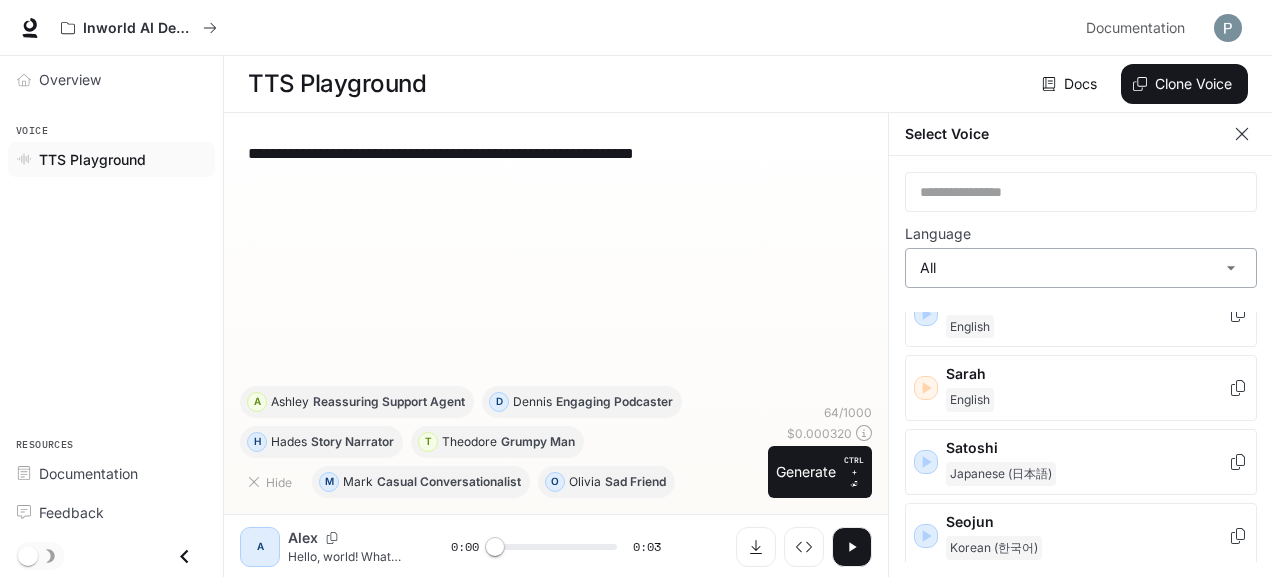 scroll, scrollTop: 2763, scrollLeft: 0, axis: vertical 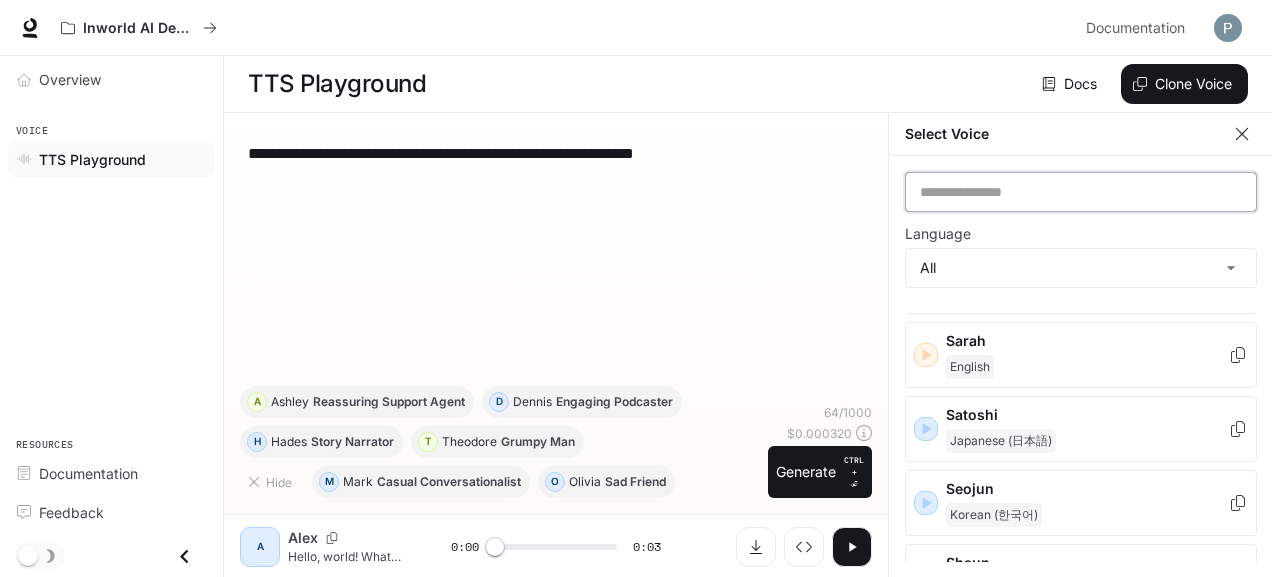 click at bounding box center [1081, 192] 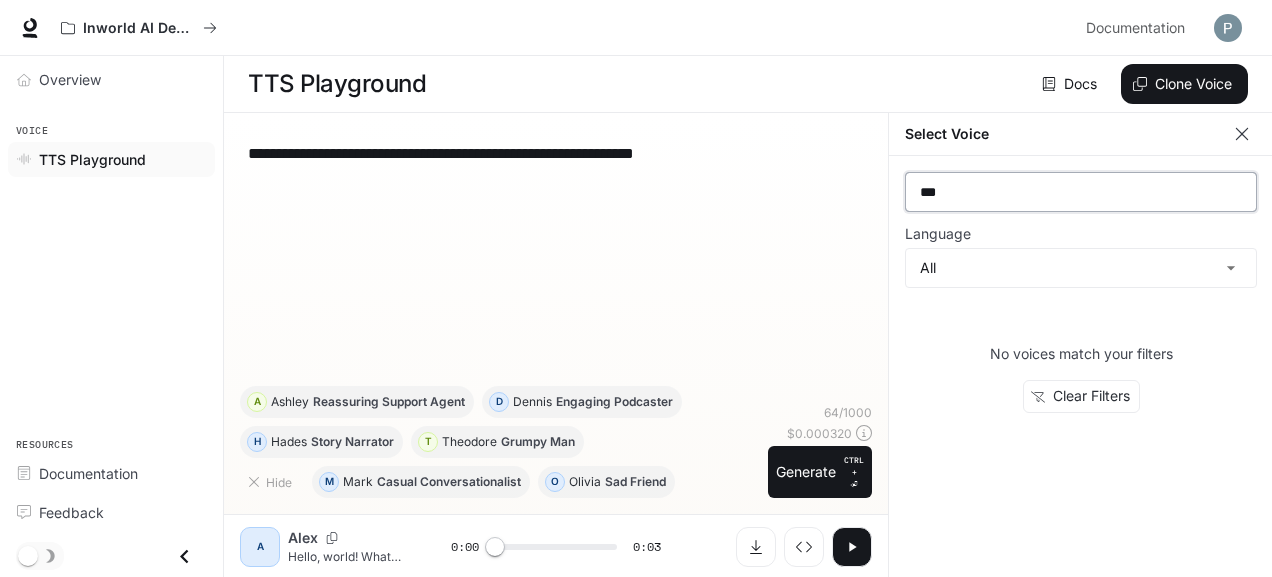 scroll, scrollTop: 0, scrollLeft: 0, axis: both 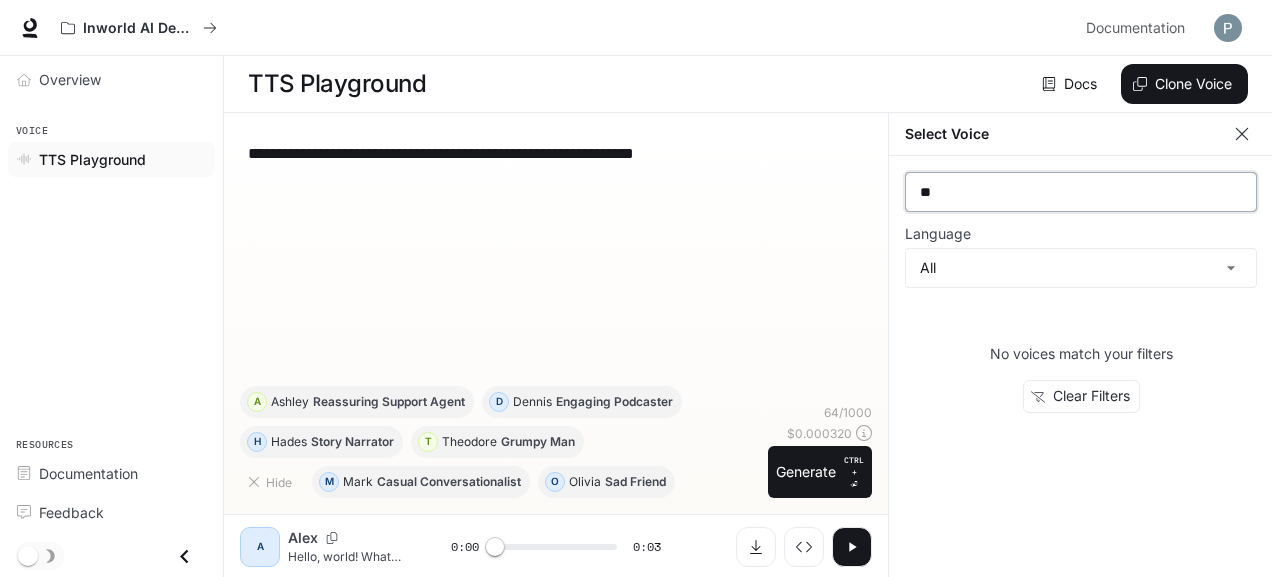 type on "*" 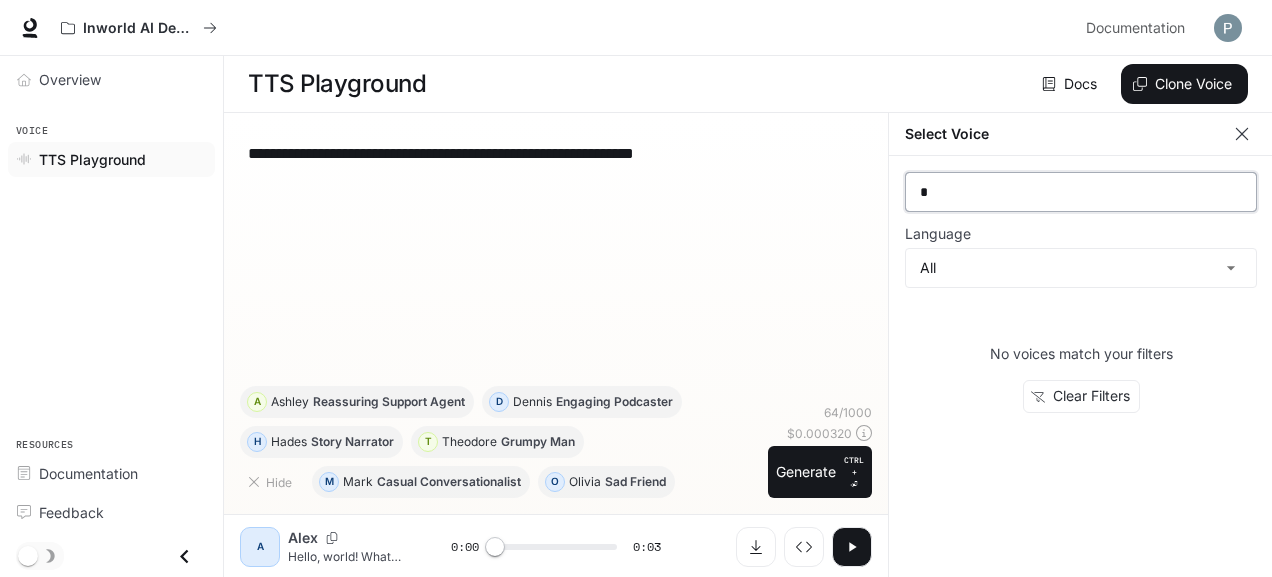 type 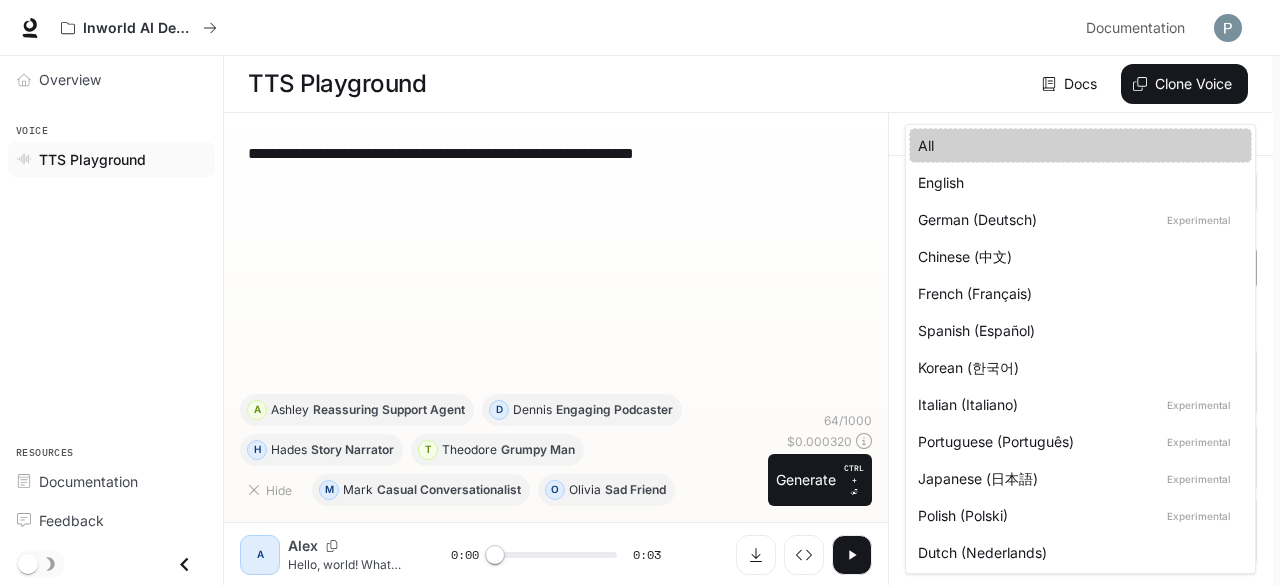 click on "**********" at bounding box center [640, 293] 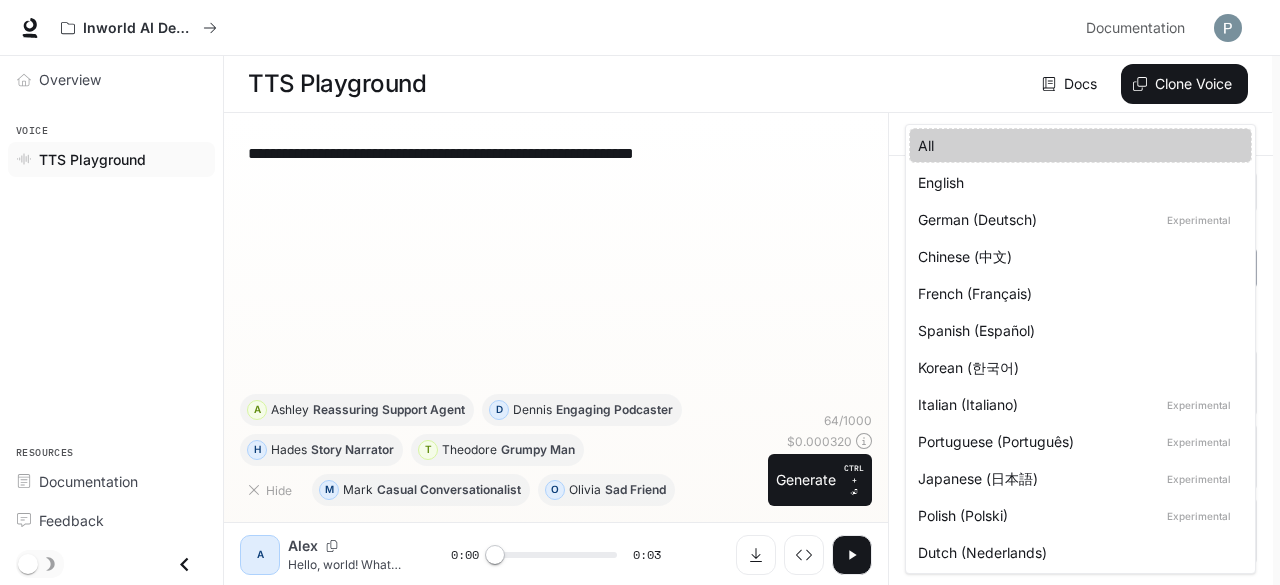 type 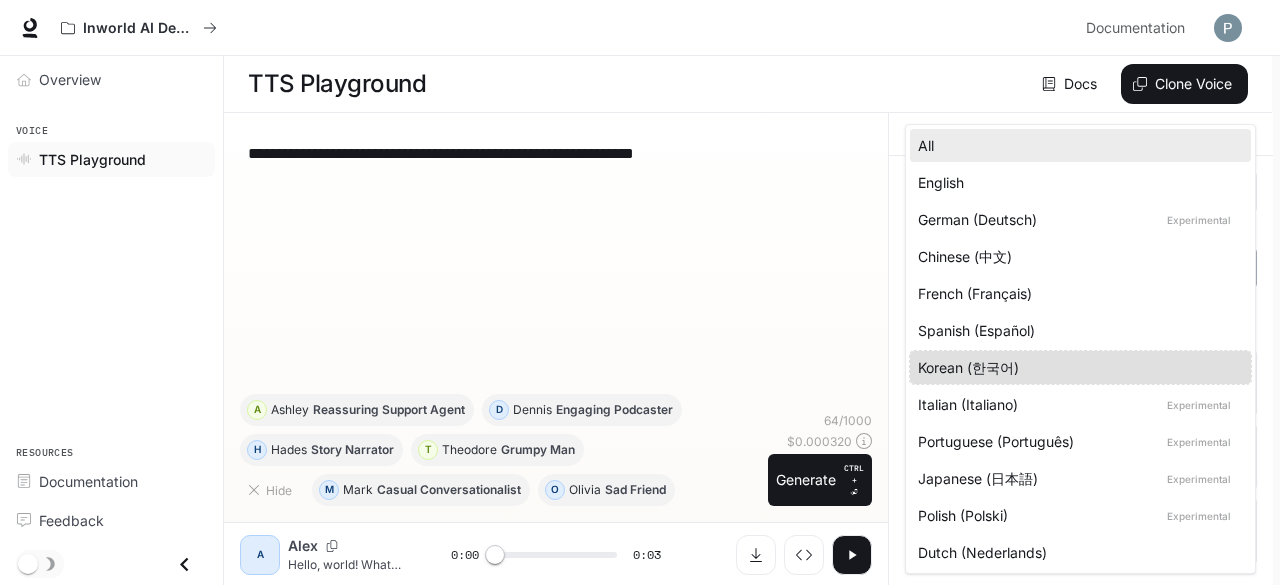 type 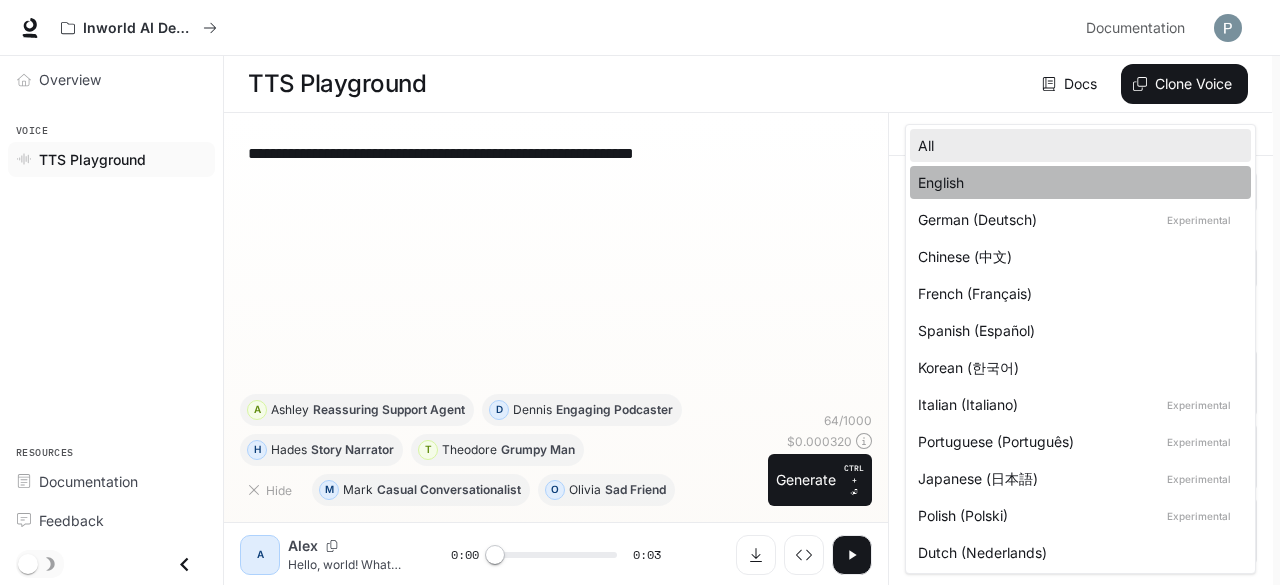 click on "English" at bounding box center [1076, 182] 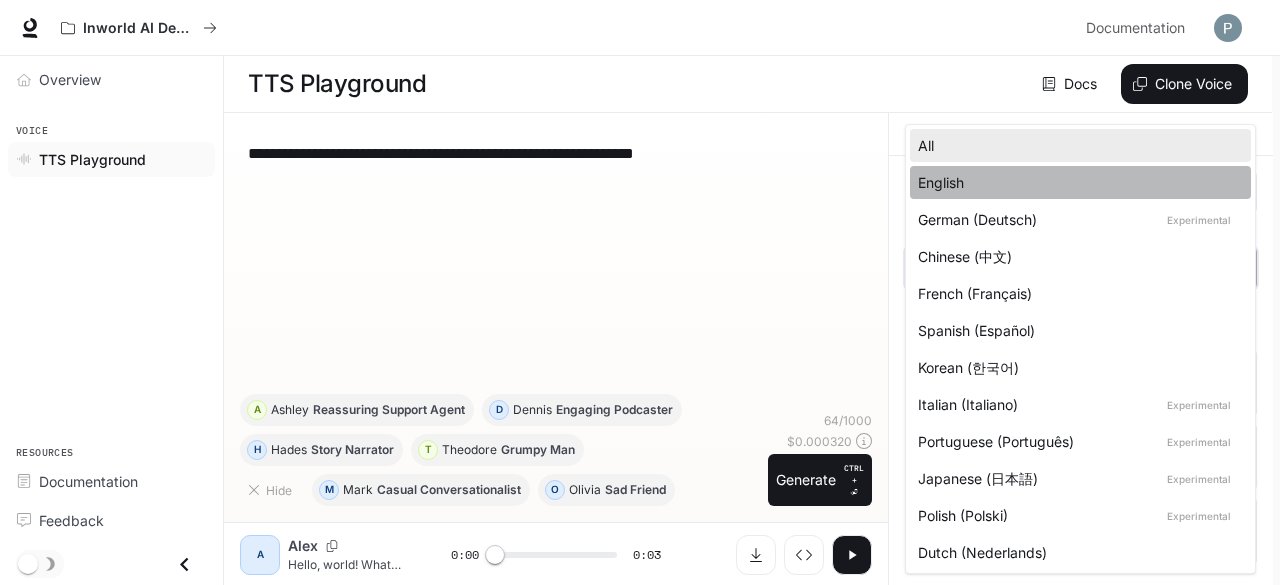 type on "*****" 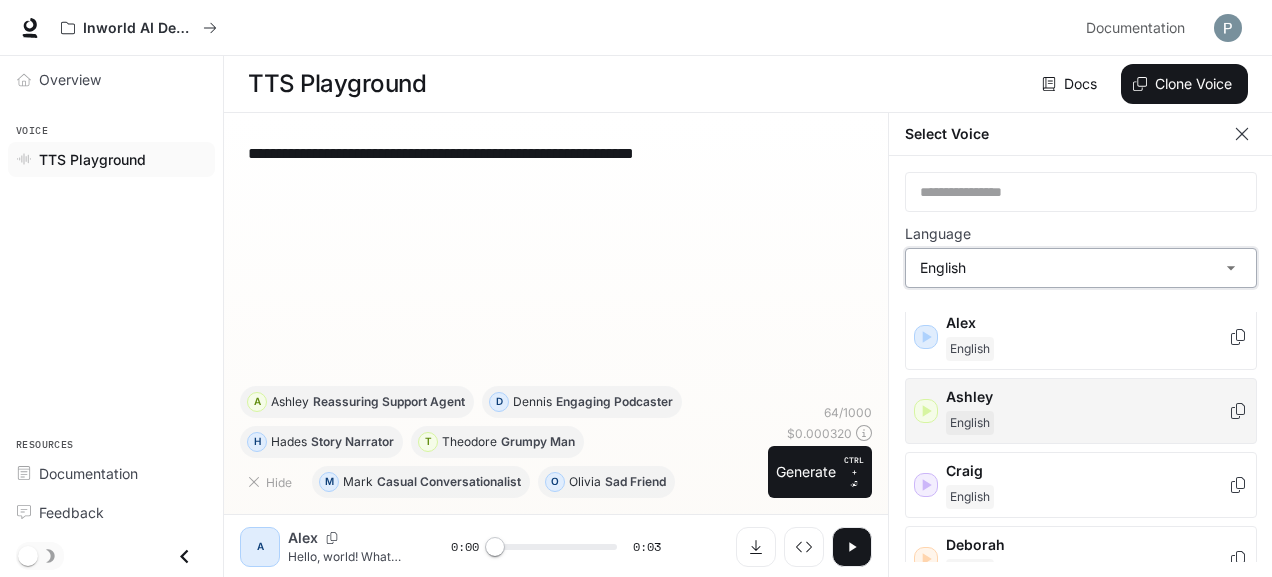 scroll, scrollTop: 47, scrollLeft: 0, axis: vertical 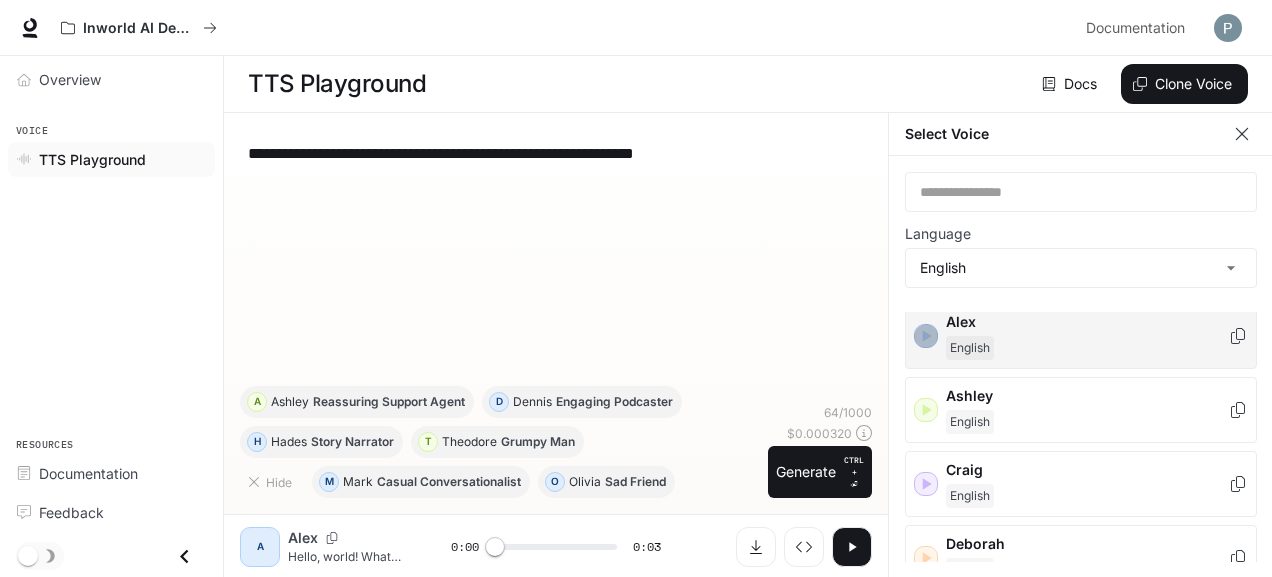 click 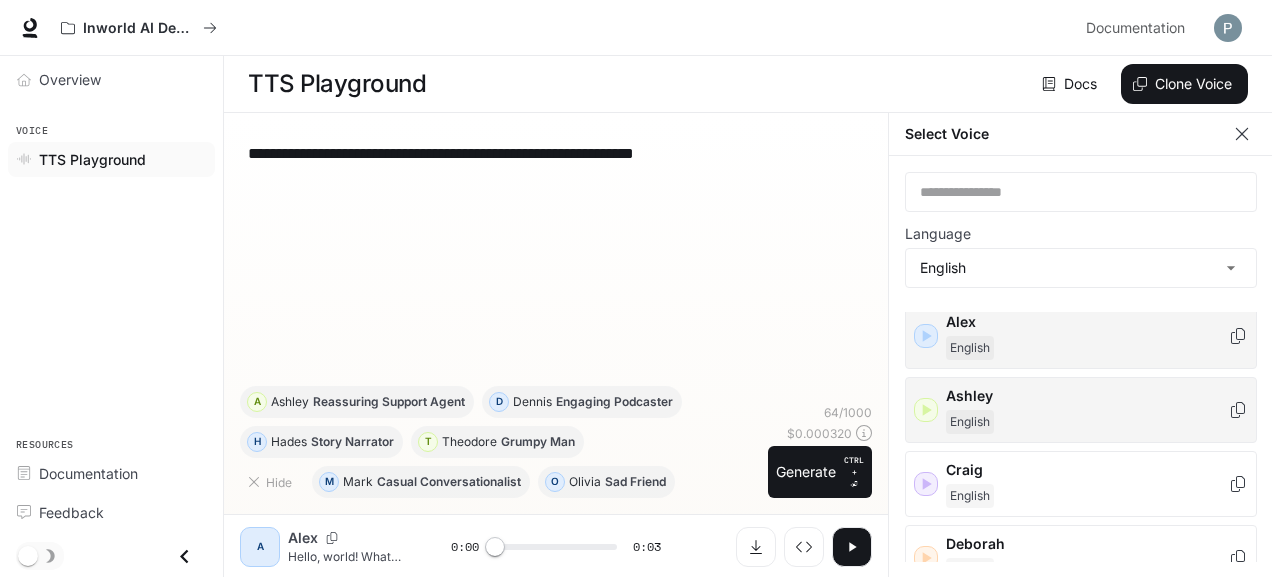 scroll, scrollTop: 65, scrollLeft: 0, axis: vertical 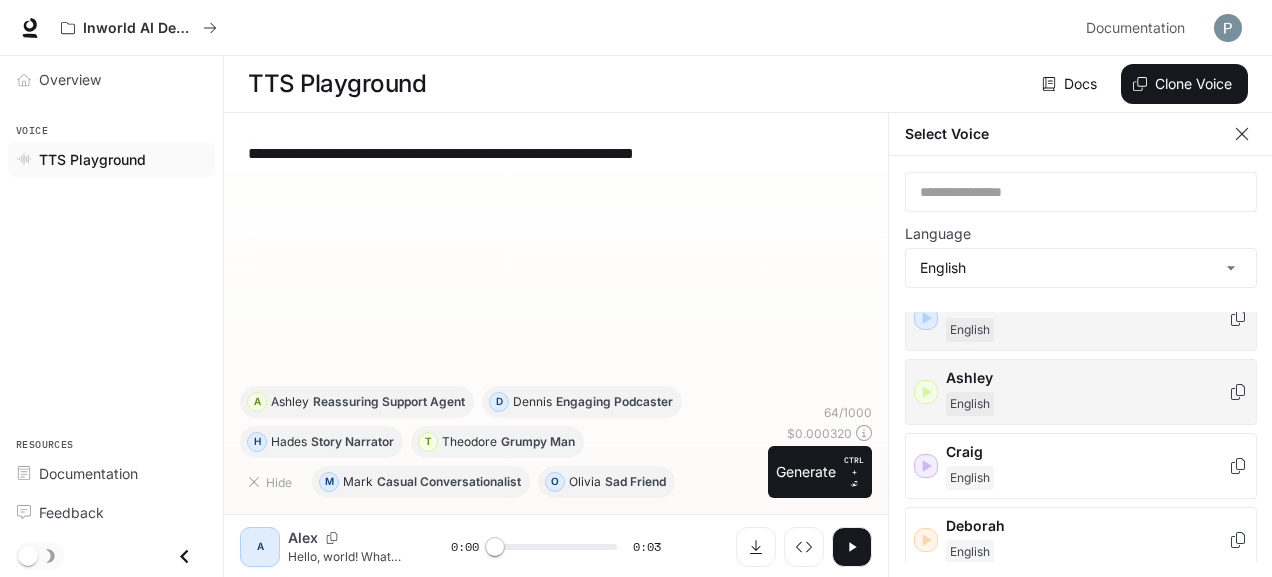 click on "Ashley English" at bounding box center (1081, 392) 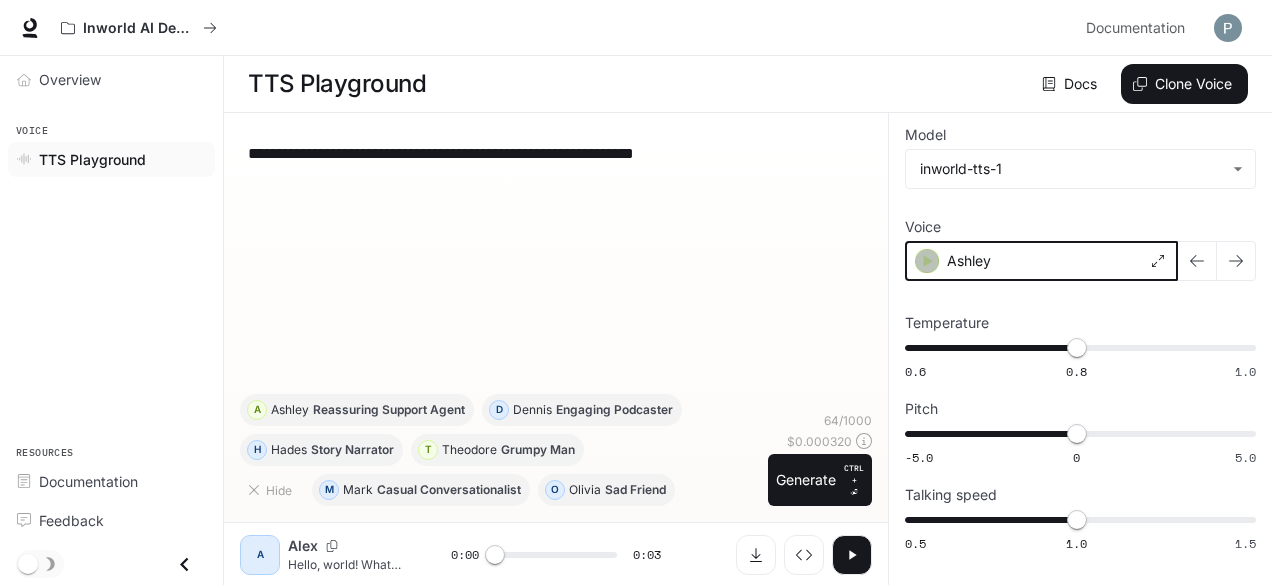 click 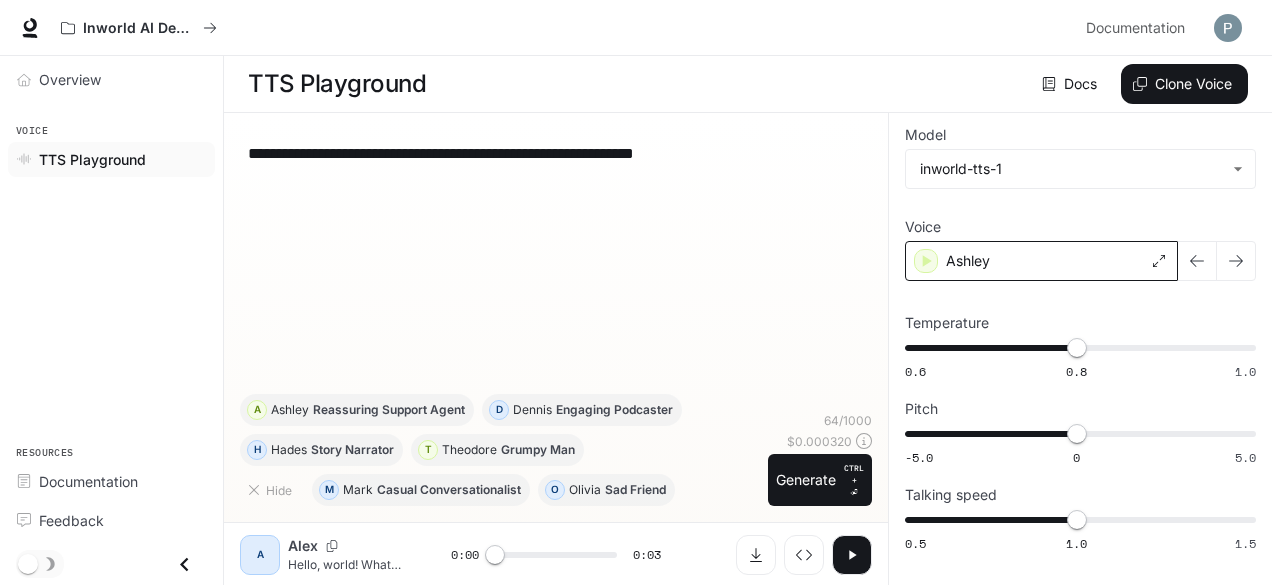 click on "Ashley" at bounding box center [1041, 261] 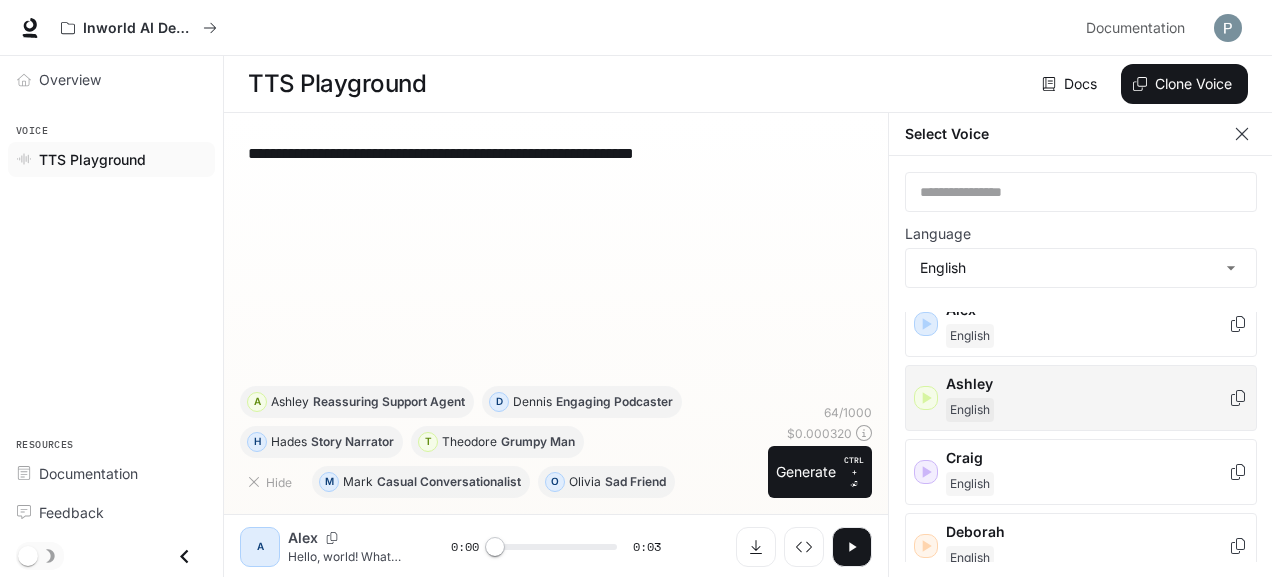 scroll, scrollTop: 60, scrollLeft: 0, axis: vertical 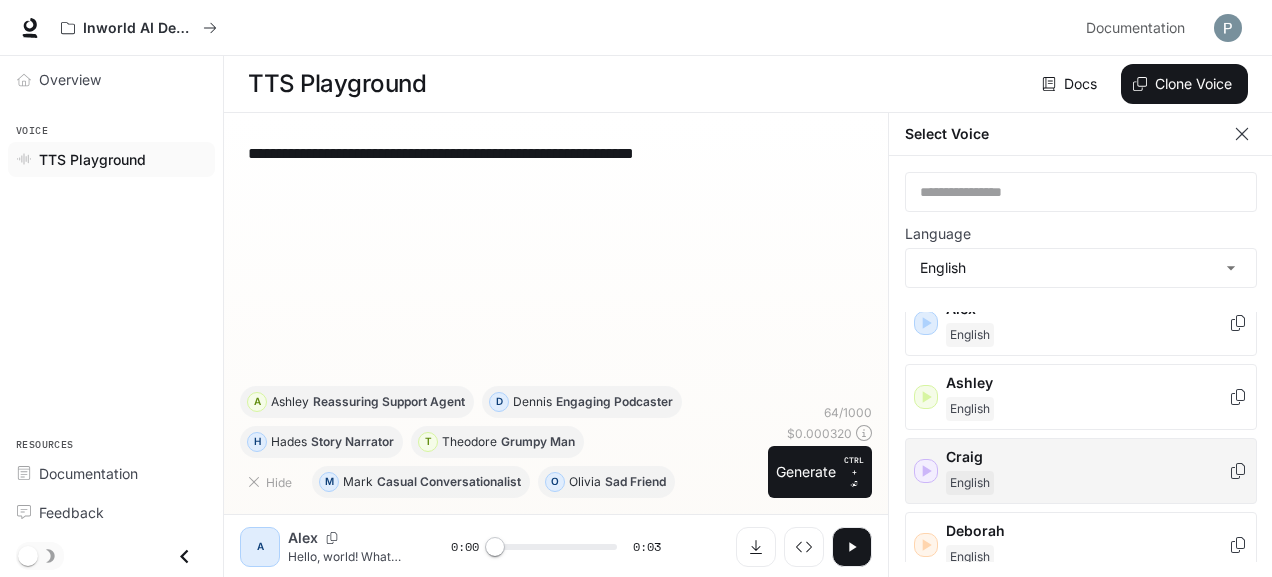 click on "[FIRST] [LAST]" at bounding box center [1081, 471] 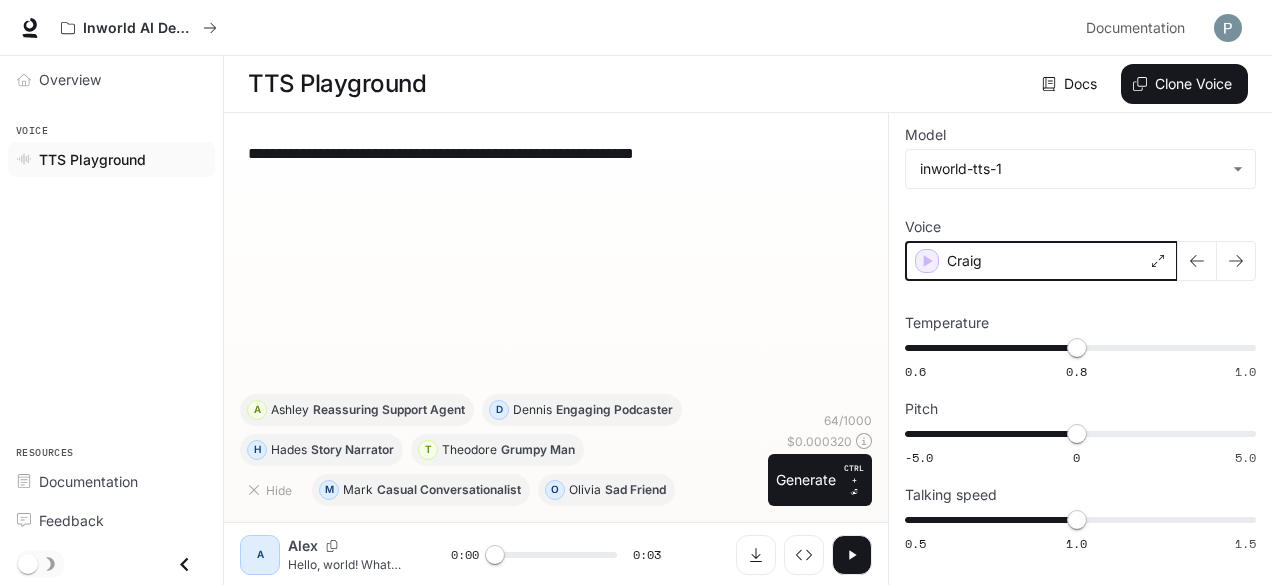 click 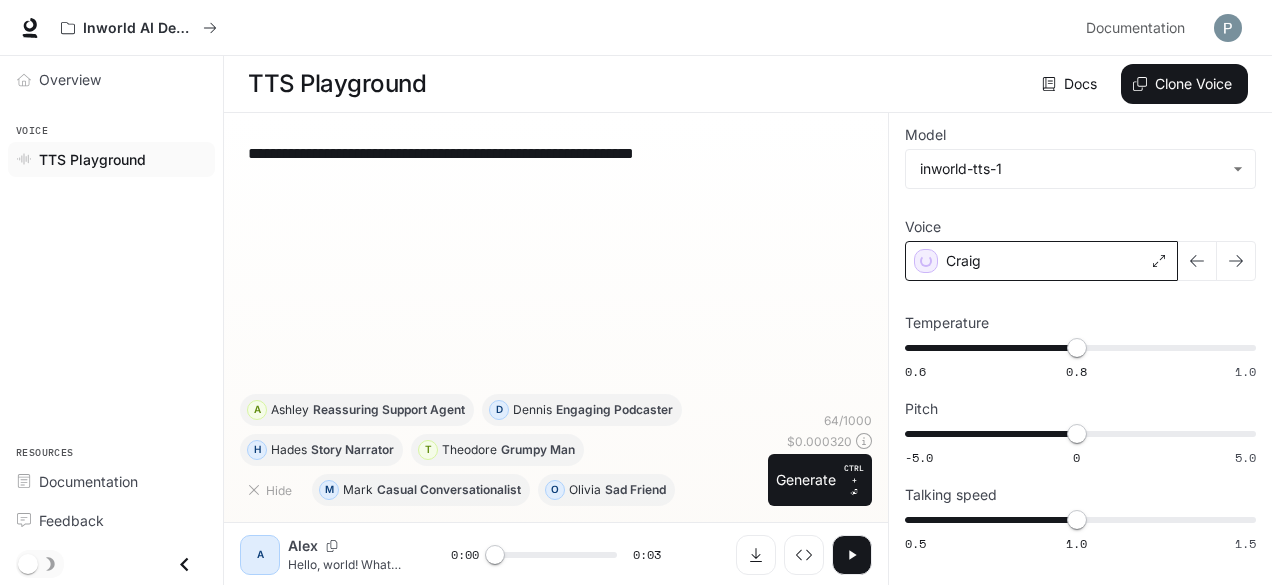 click on "Craig" at bounding box center (1041, 261) 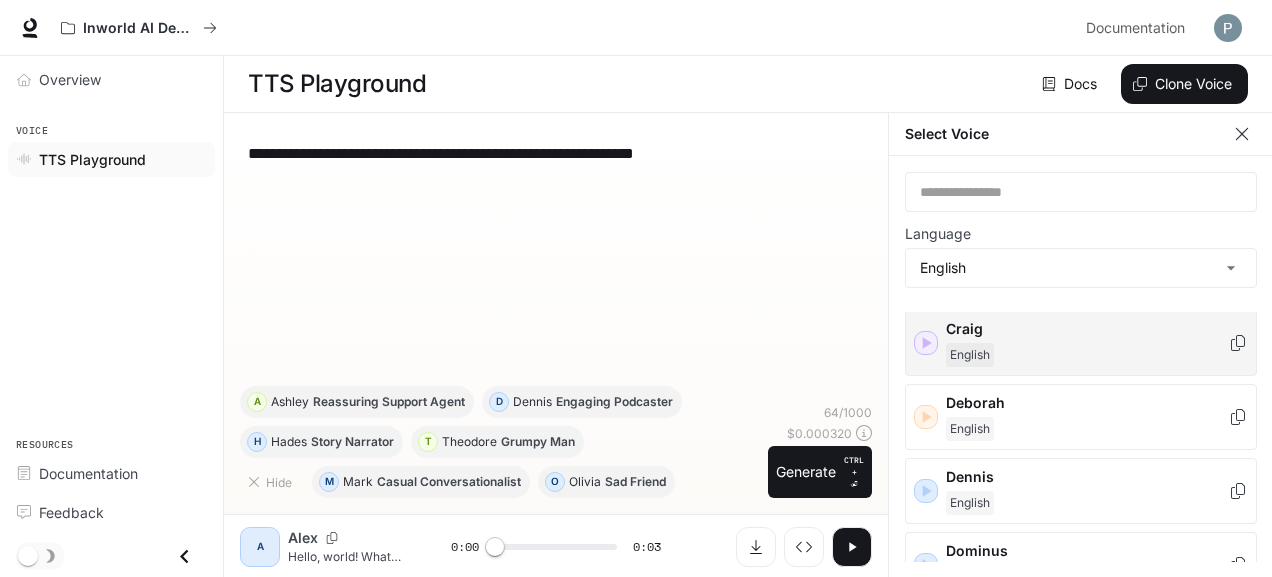scroll, scrollTop: 192, scrollLeft: 0, axis: vertical 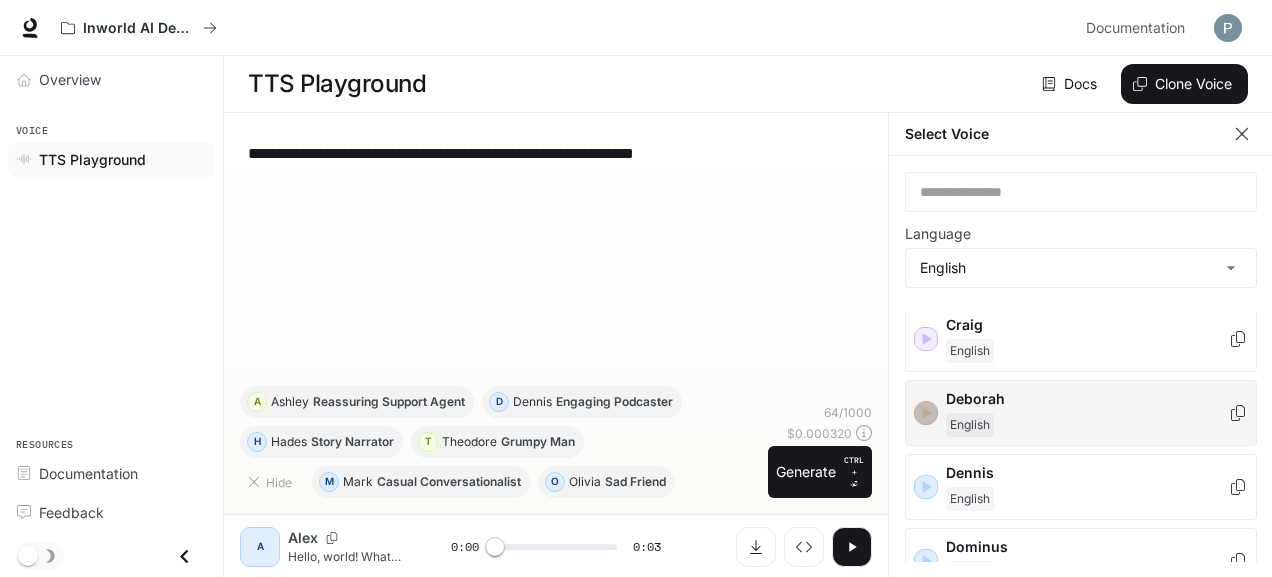 click 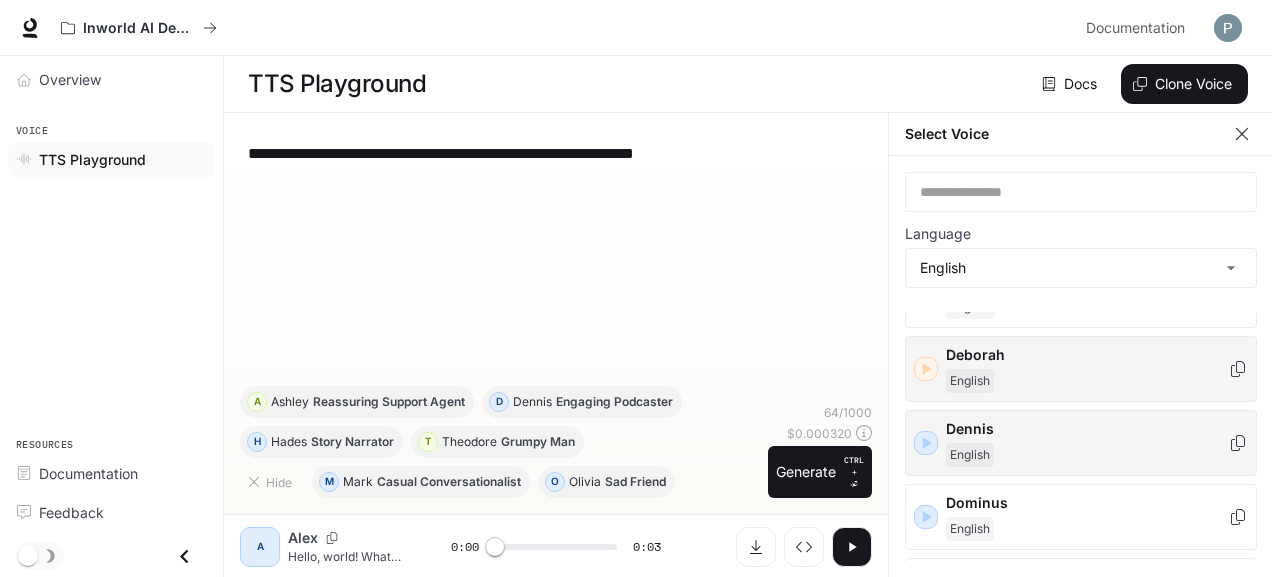 scroll, scrollTop: 255, scrollLeft: 0, axis: vertical 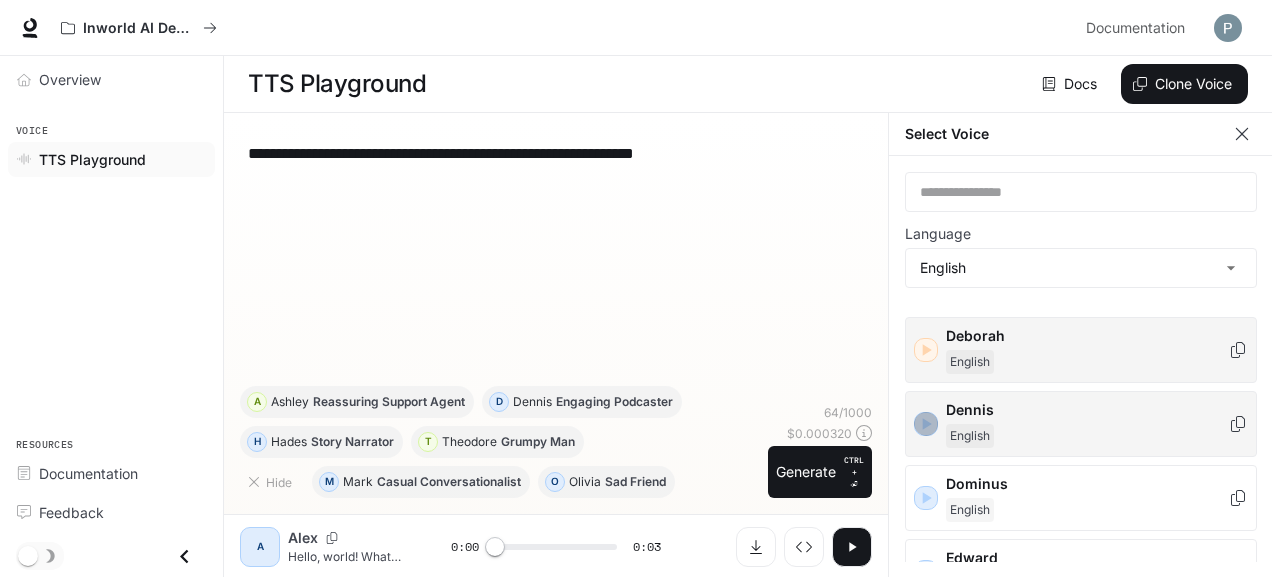 click 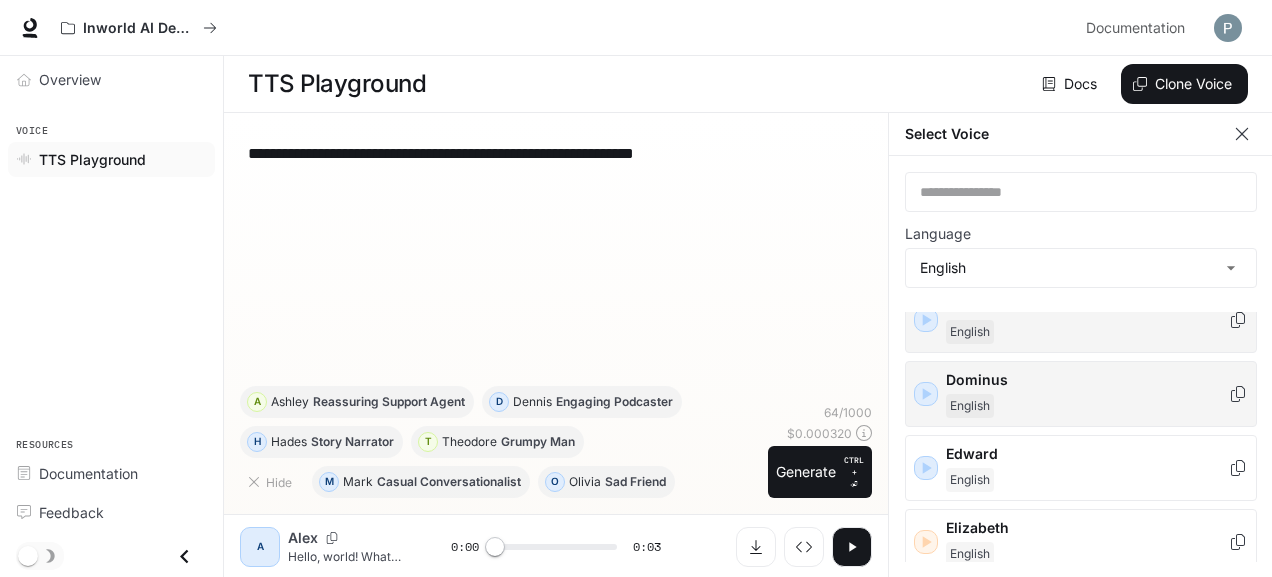 scroll, scrollTop: 361, scrollLeft: 0, axis: vertical 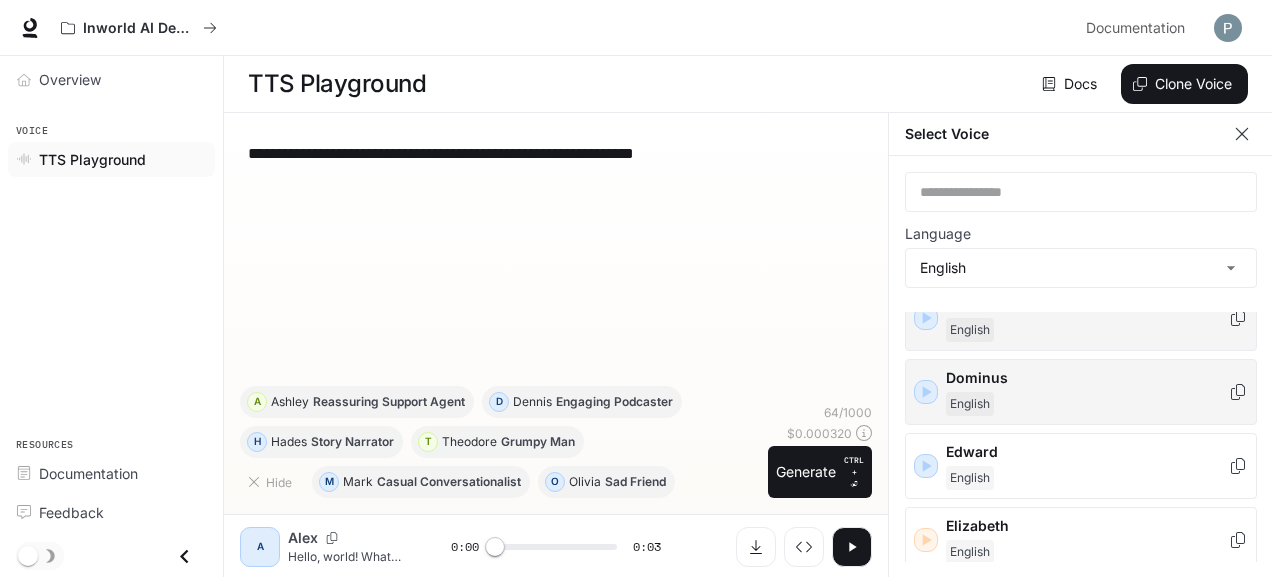 click on "Edward English" at bounding box center [1081, 466] 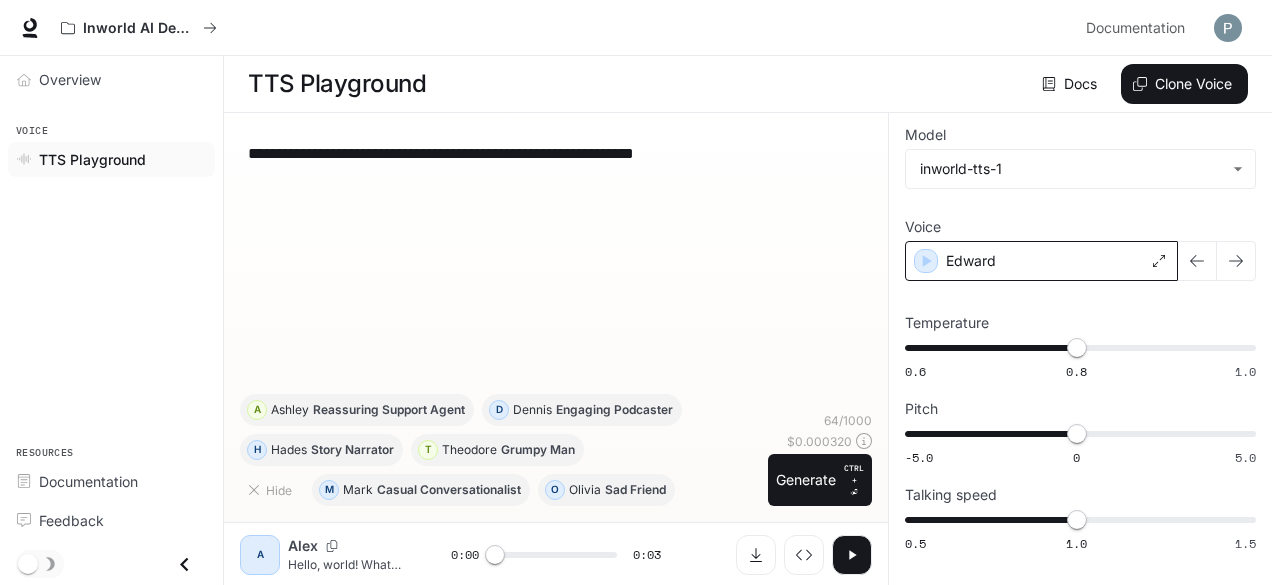 click on "Edward" at bounding box center (1041, 261) 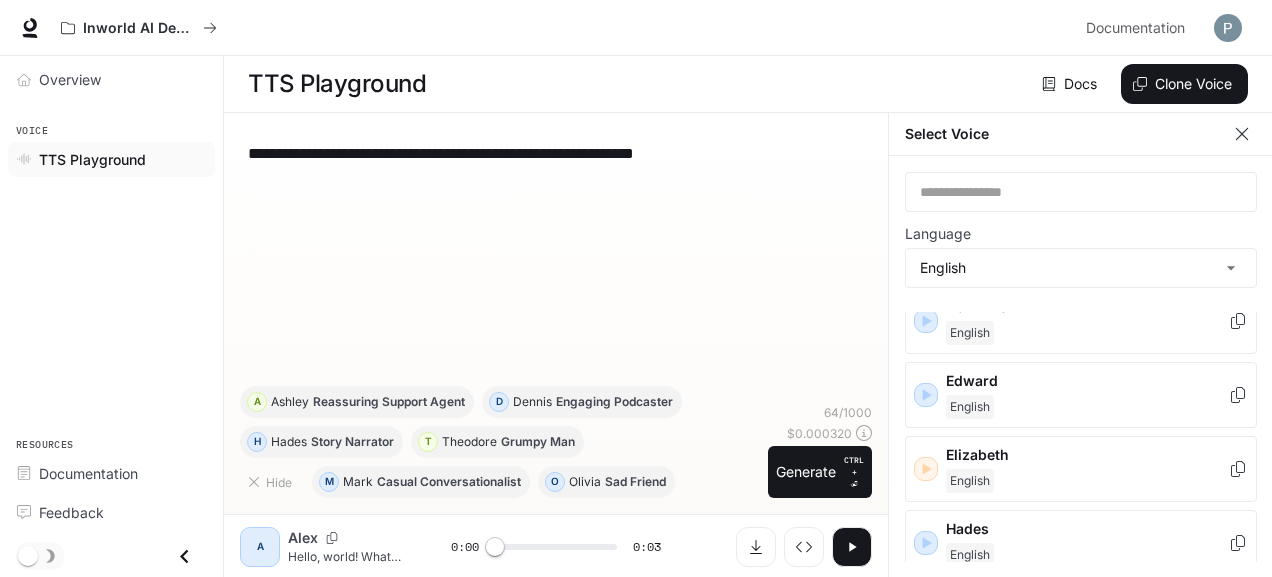 scroll, scrollTop: 438, scrollLeft: 0, axis: vertical 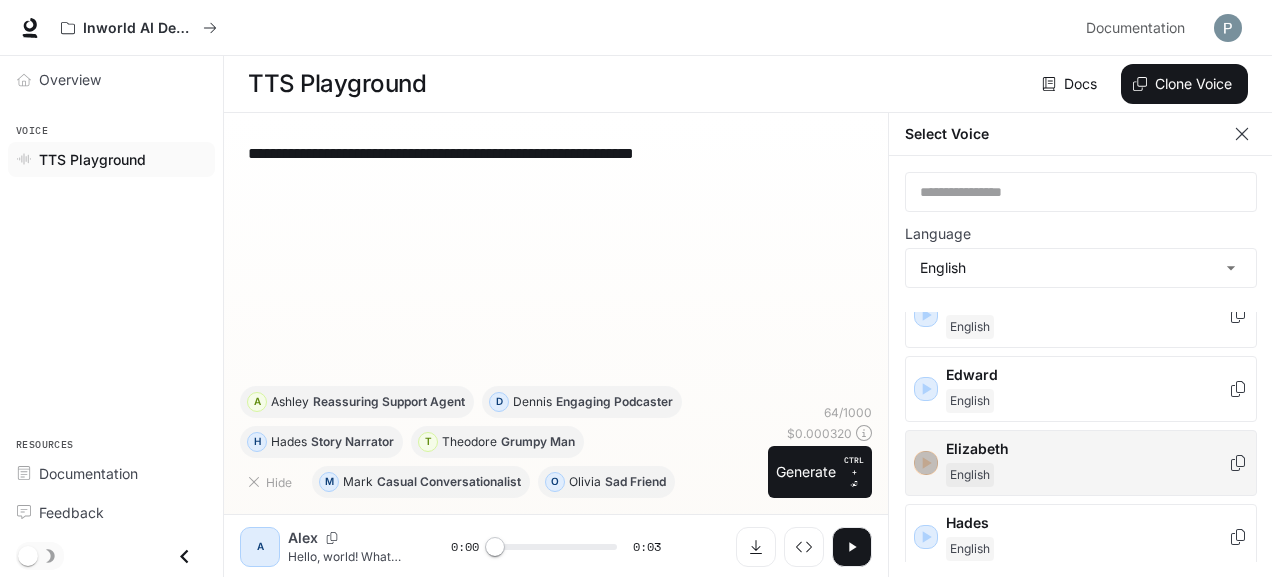 click 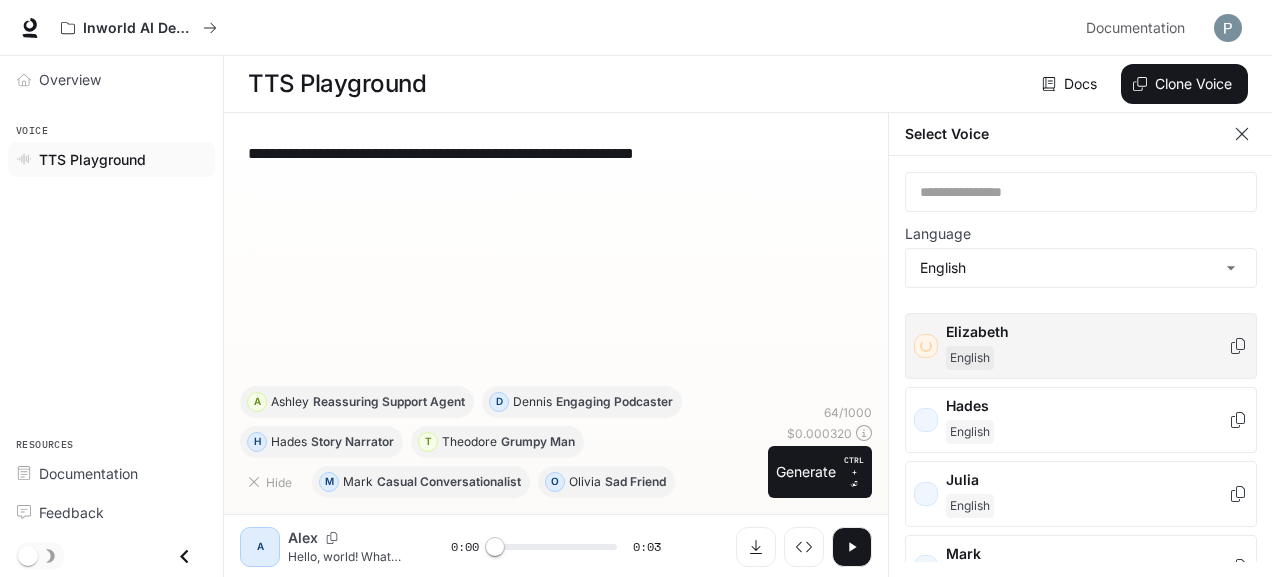 scroll, scrollTop: 560, scrollLeft: 0, axis: vertical 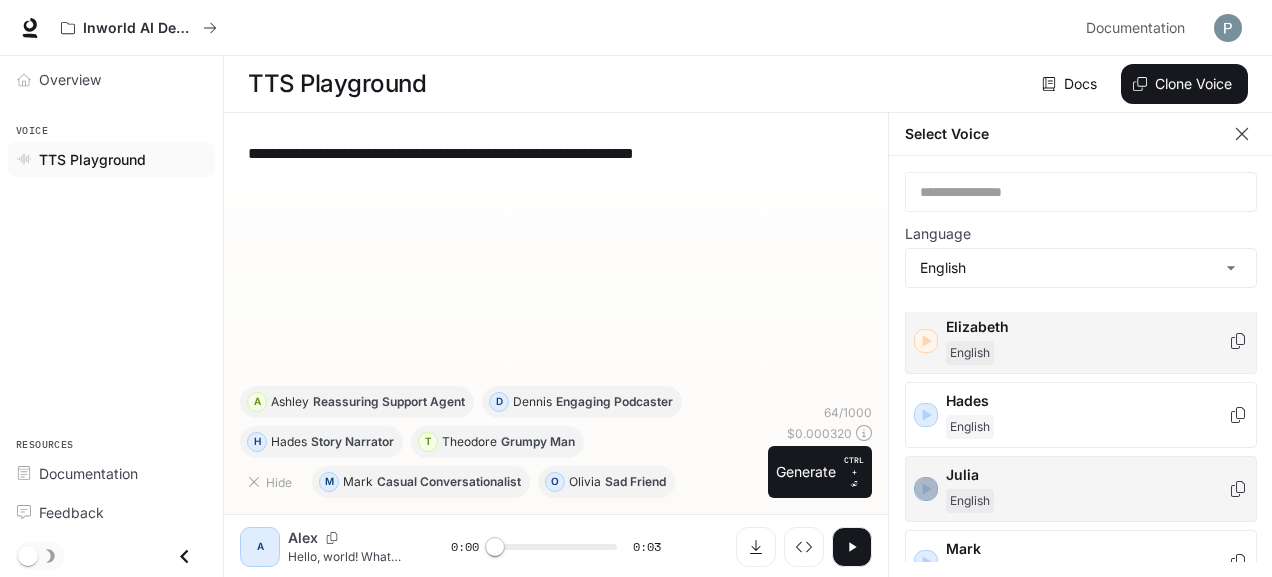 click 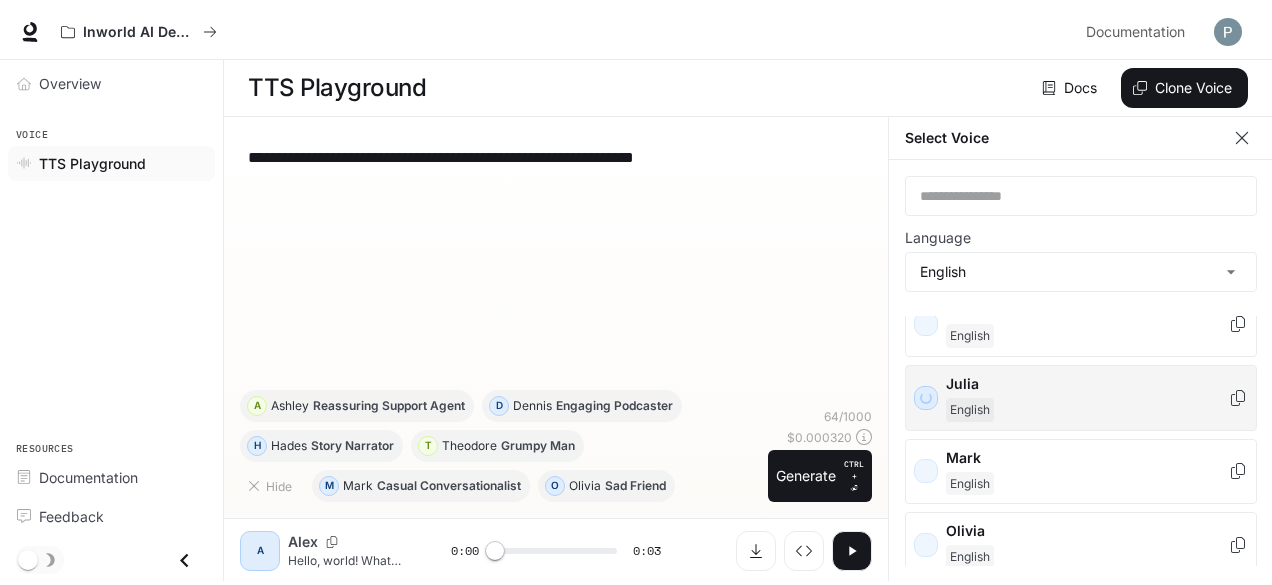 scroll, scrollTop: 670, scrollLeft: 0, axis: vertical 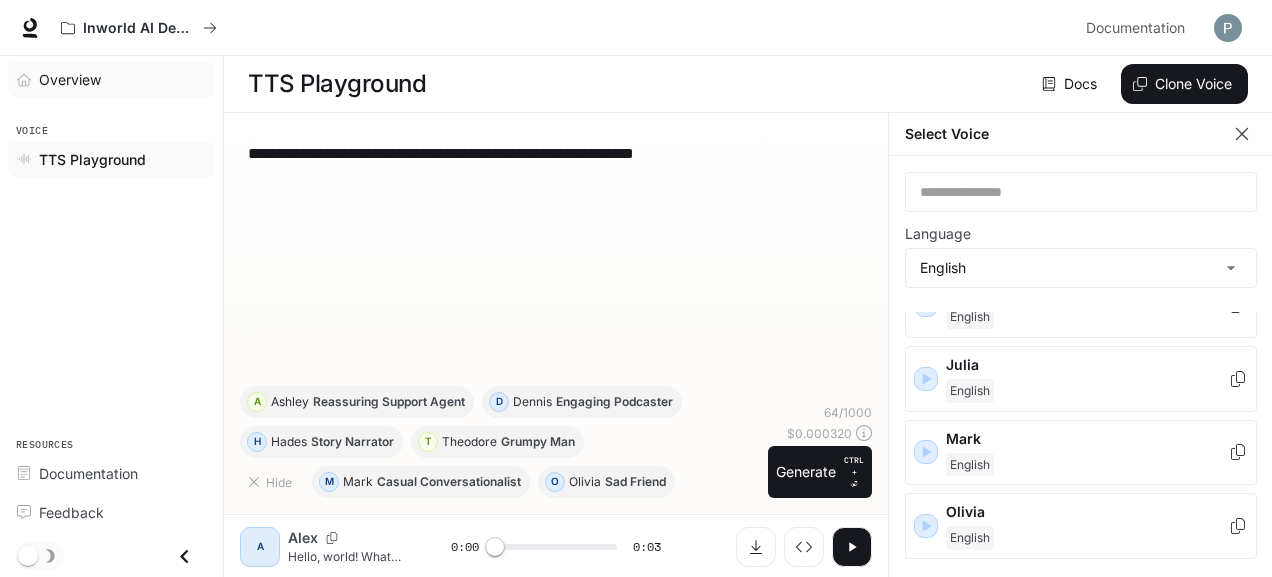 click on "Overview" at bounding box center (70, 79) 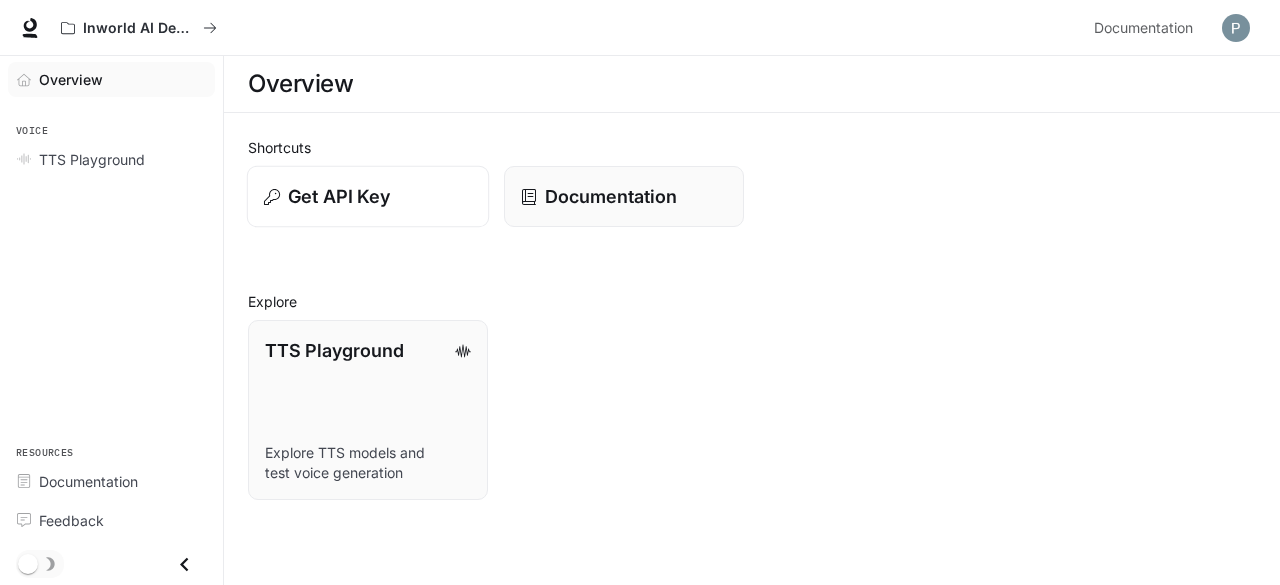 click on "Get API Key" at bounding box center [368, 197] 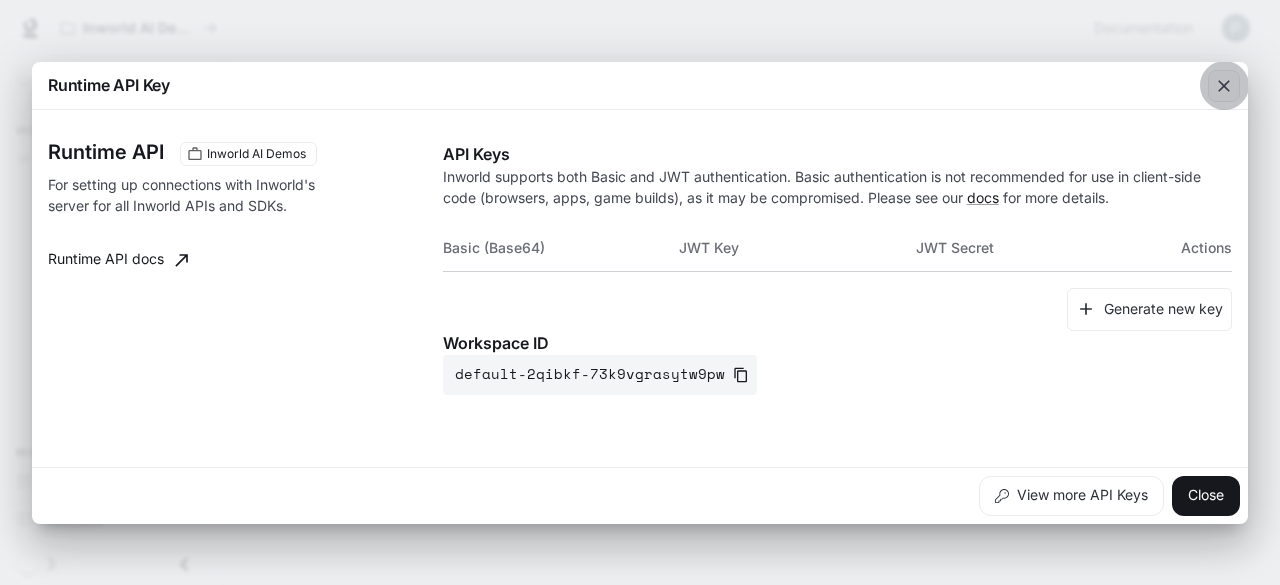 click 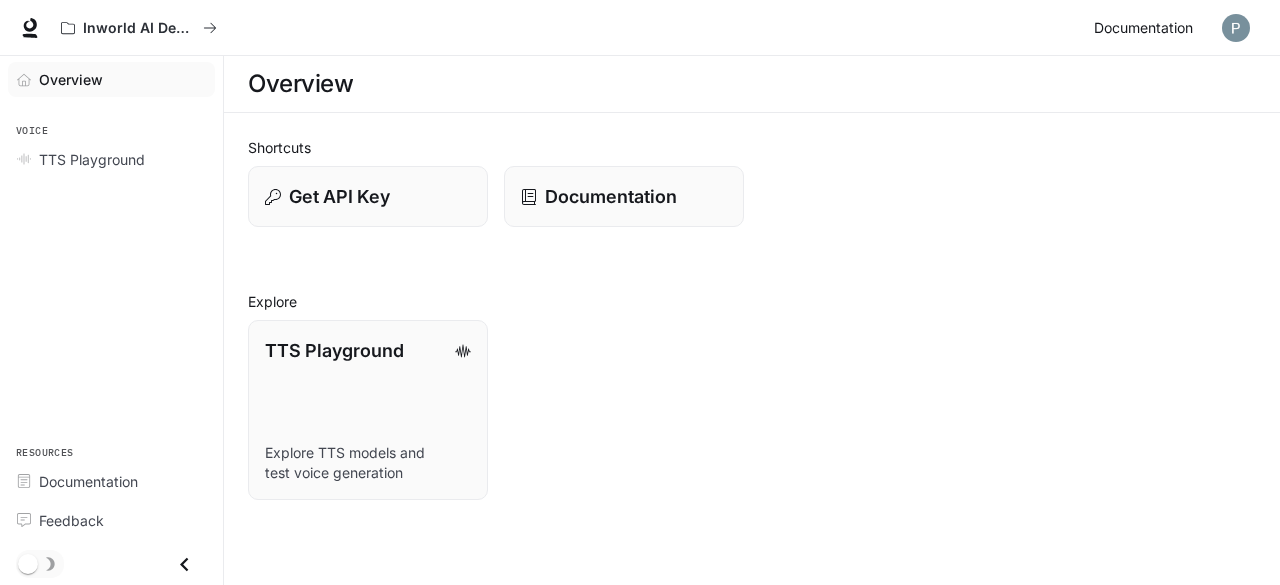 click on "Documentation" at bounding box center [1143, 28] 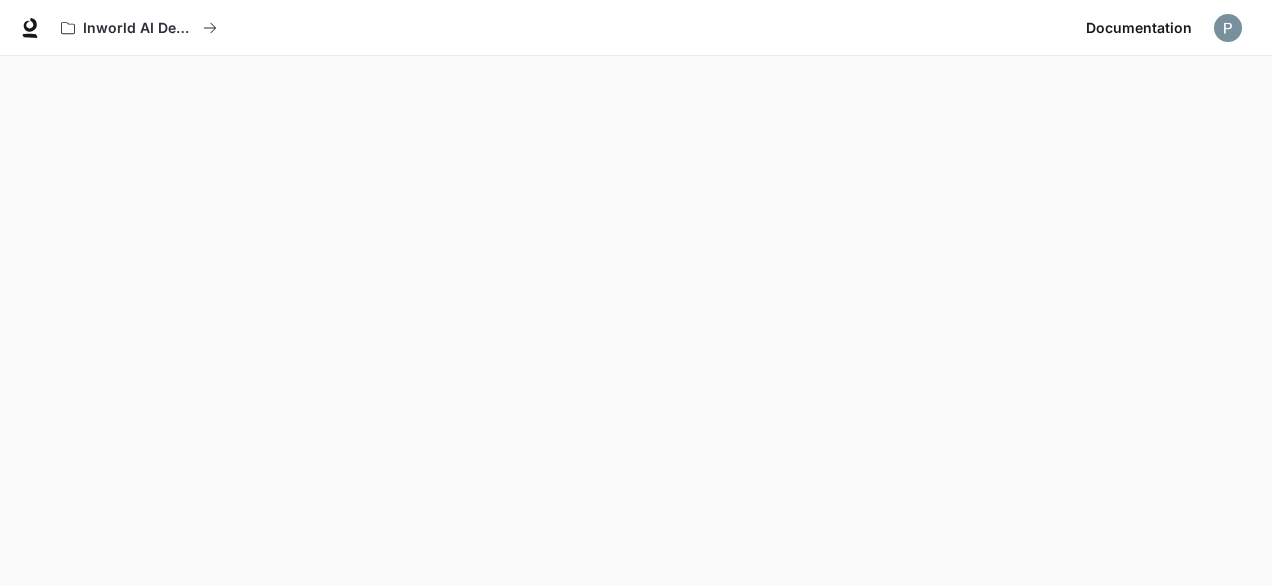scroll, scrollTop: 0, scrollLeft: 0, axis: both 